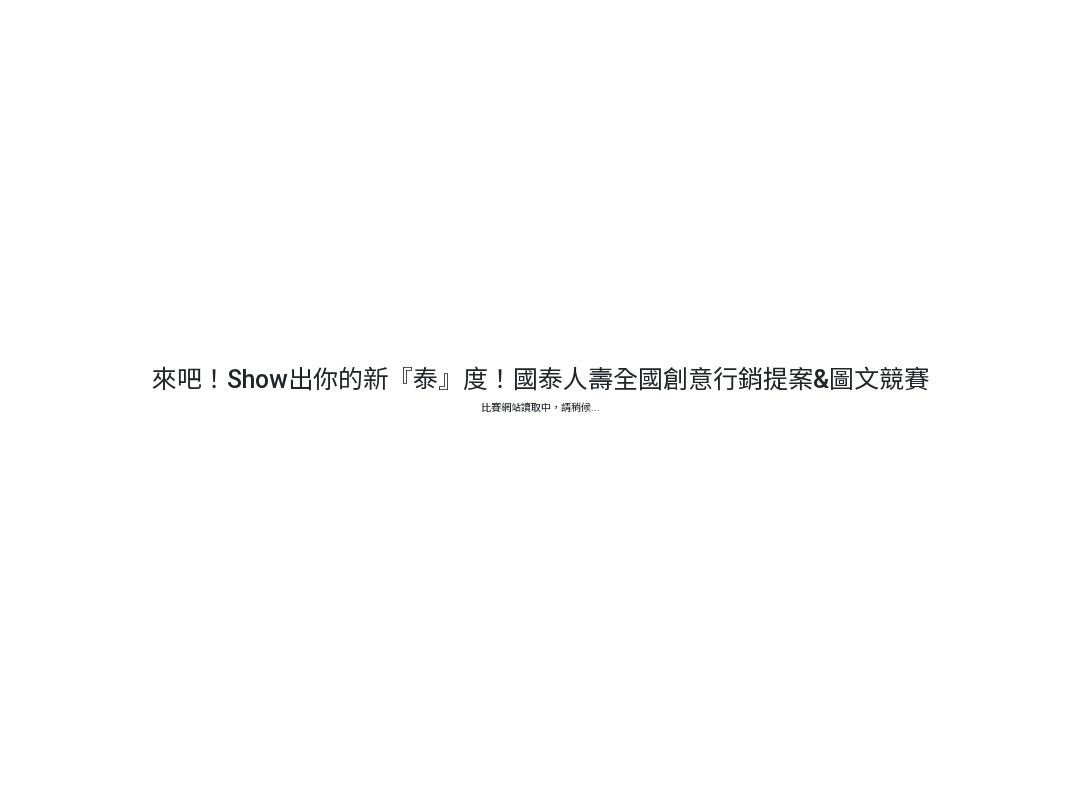 scroll, scrollTop: 0, scrollLeft: 0, axis: both 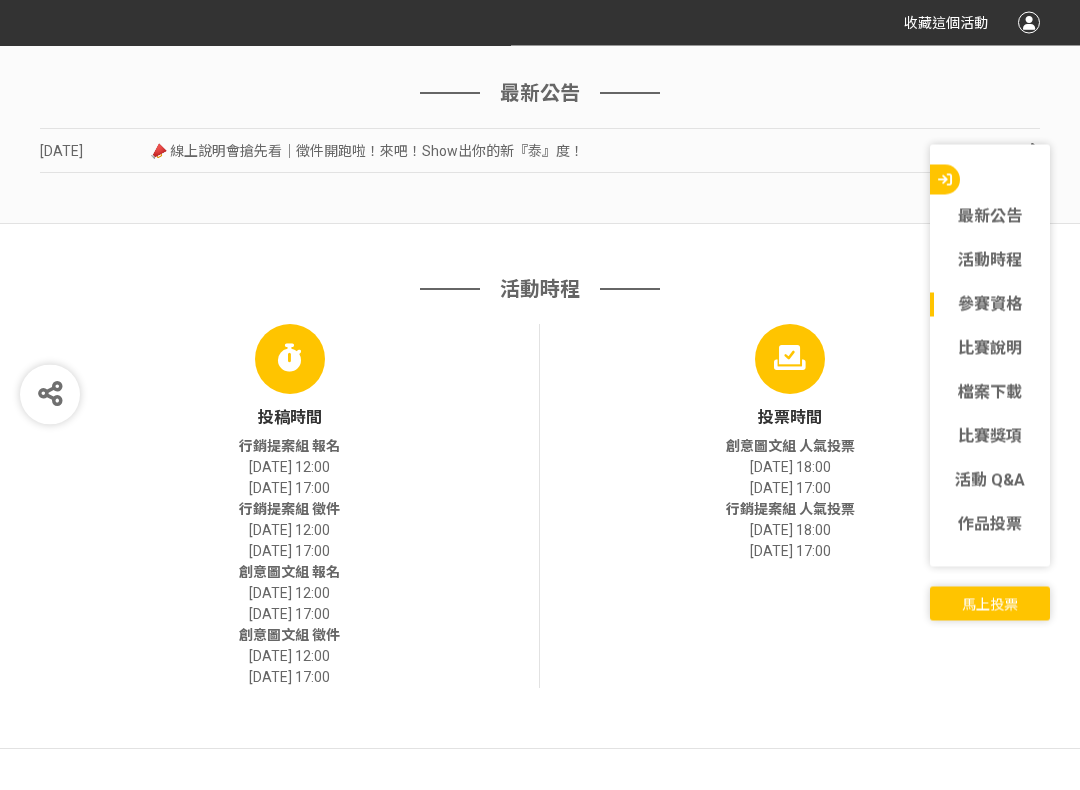 click on "創意圖文組 人氣投票" 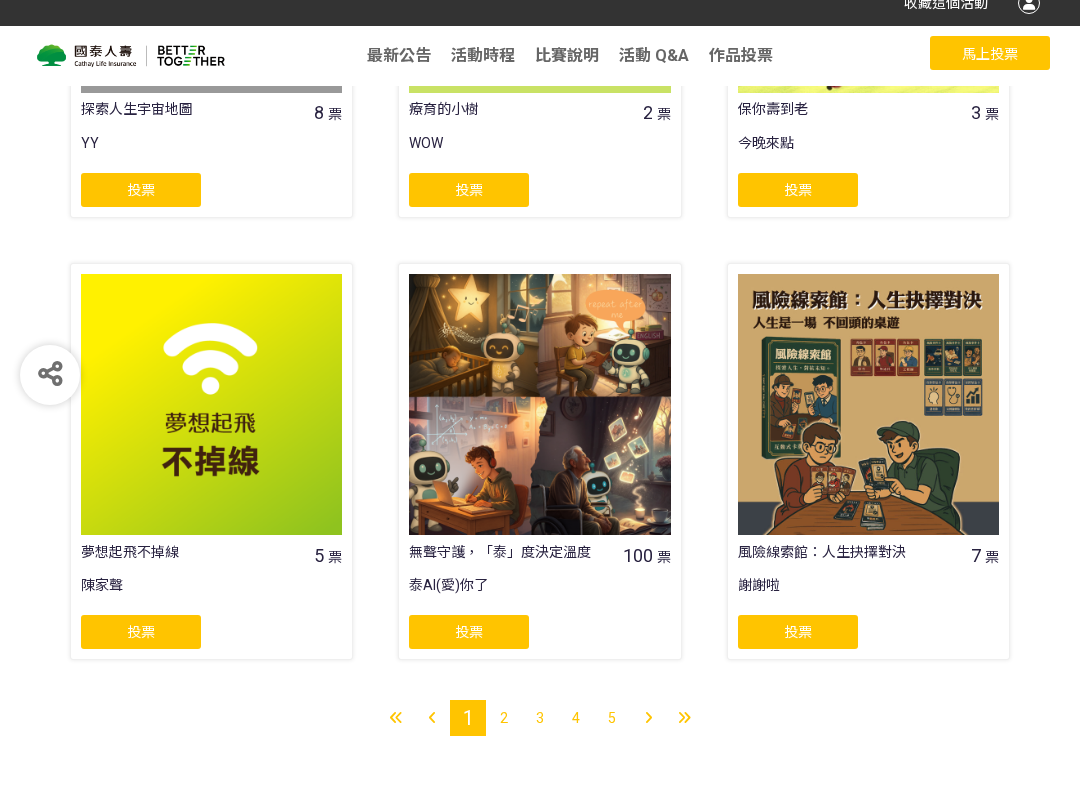 scroll, scrollTop: 1521, scrollLeft: 0, axis: vertical 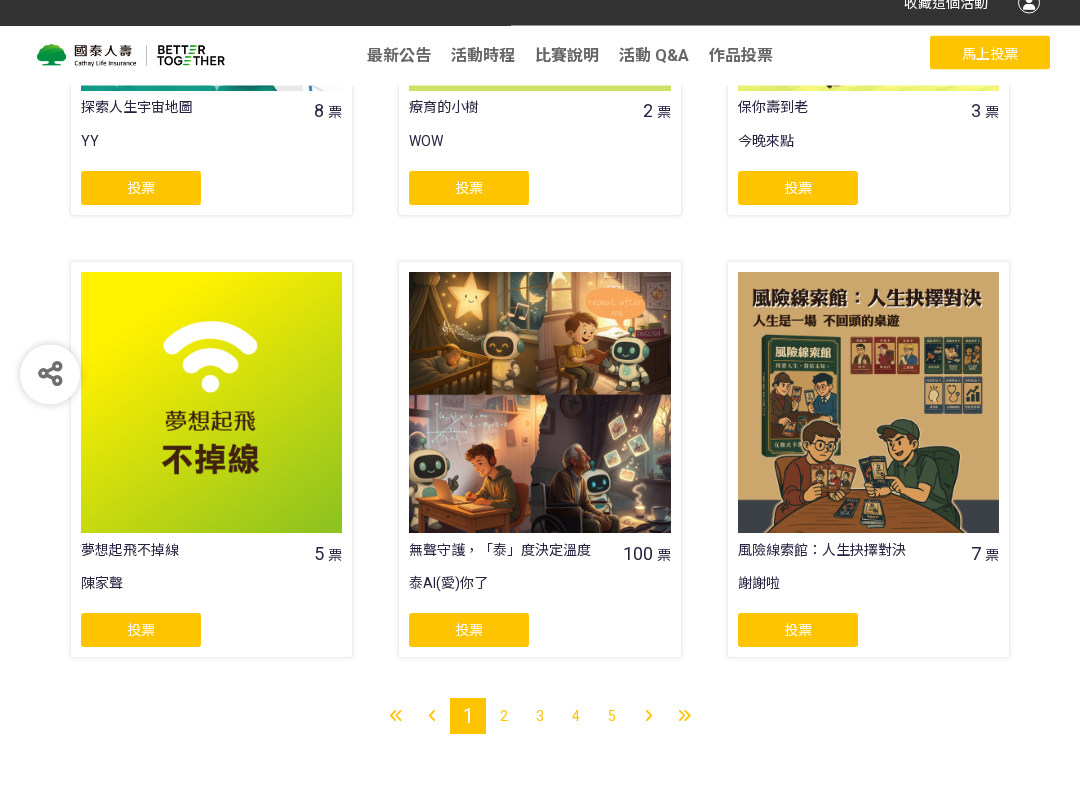 click on "投票" 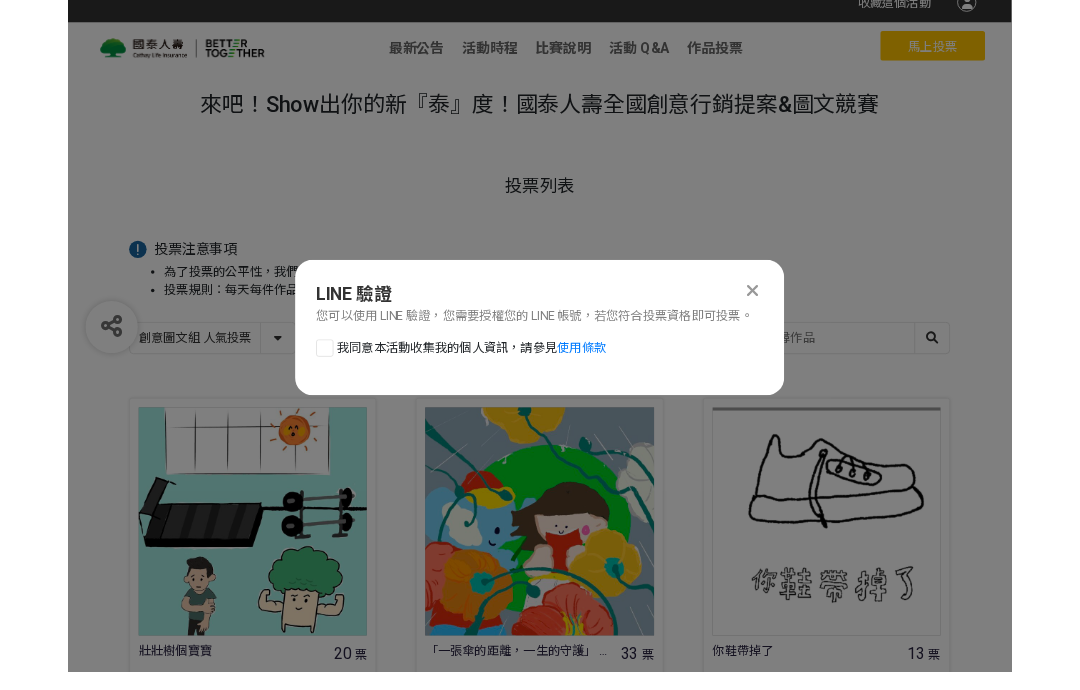 scroll, scrollTop: 0, scrollLeft: 0, axis: both 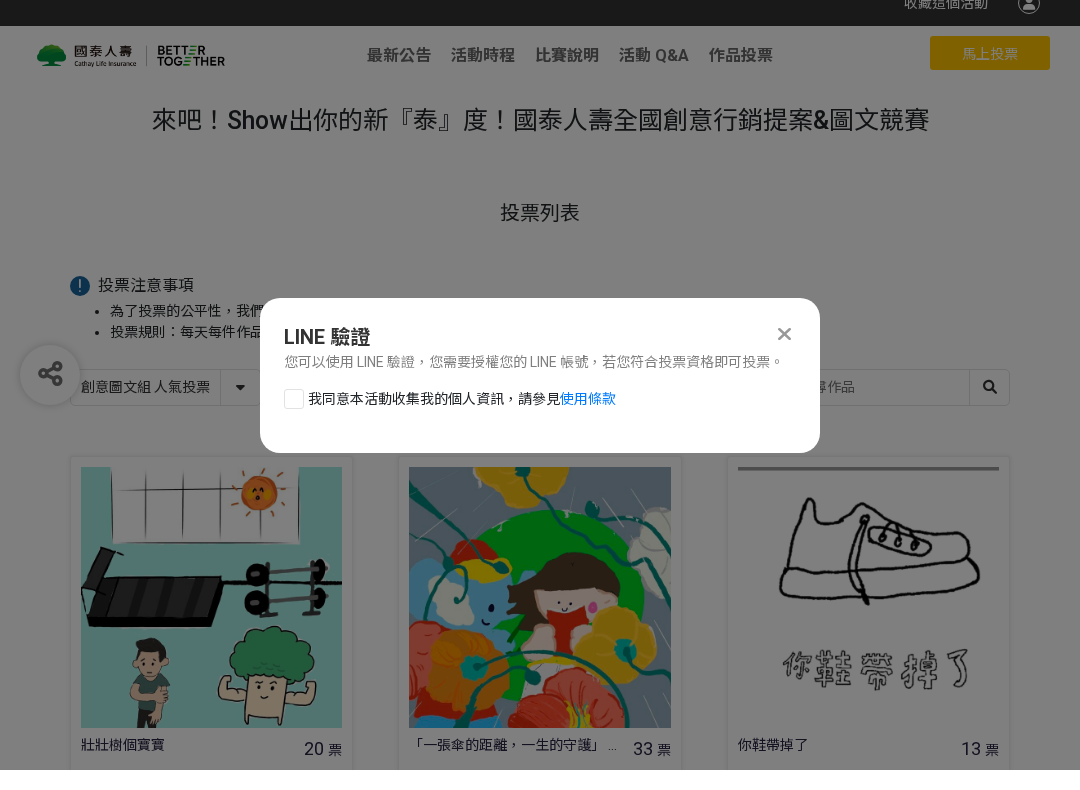click at bounding box center (294, 419) 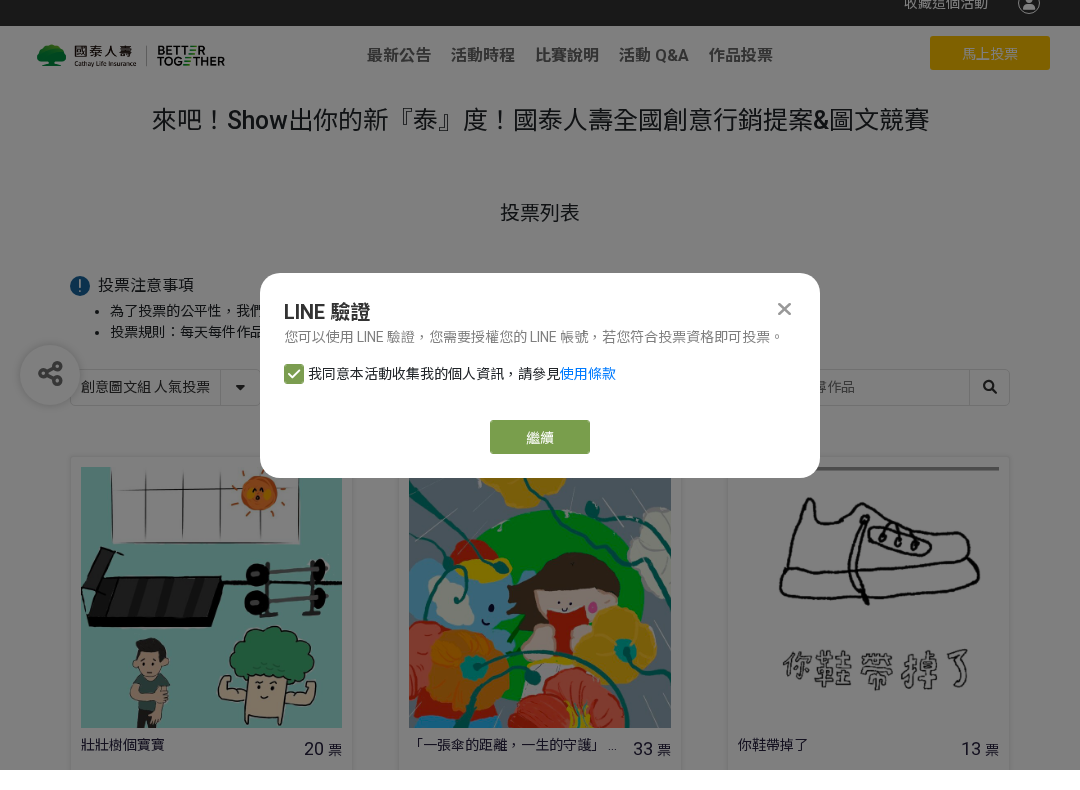 click on "繼續" at bounding box center [540, 457] 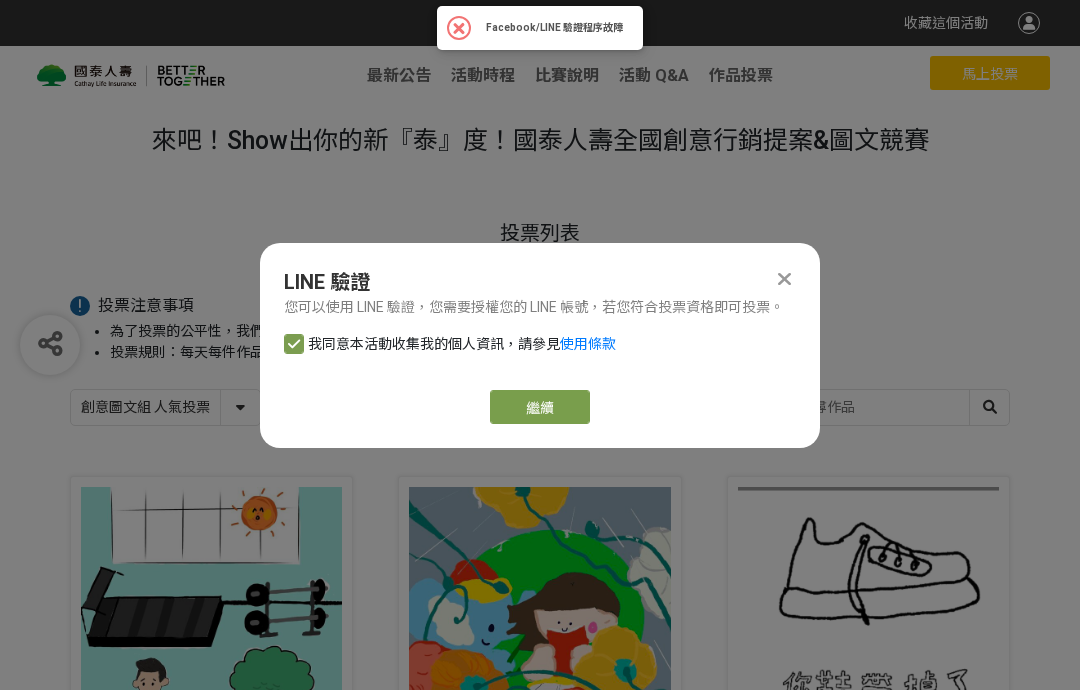 click at bounding box center [784, 279] 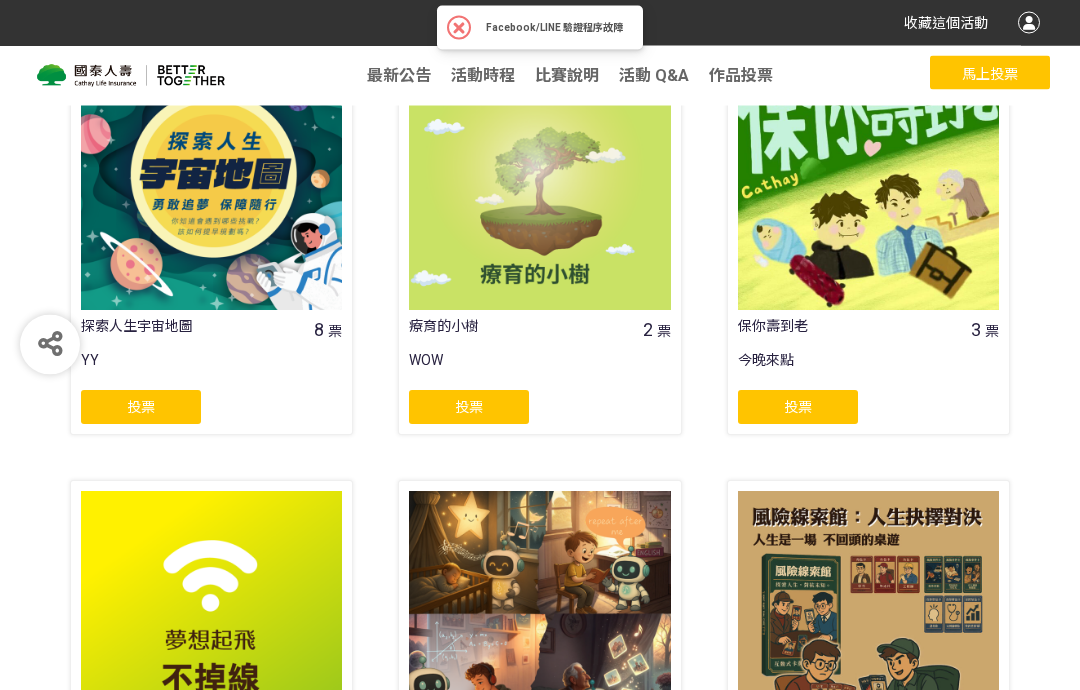 scroll, scrollTop: 1542, scrollLeft: 0, axis: vertical 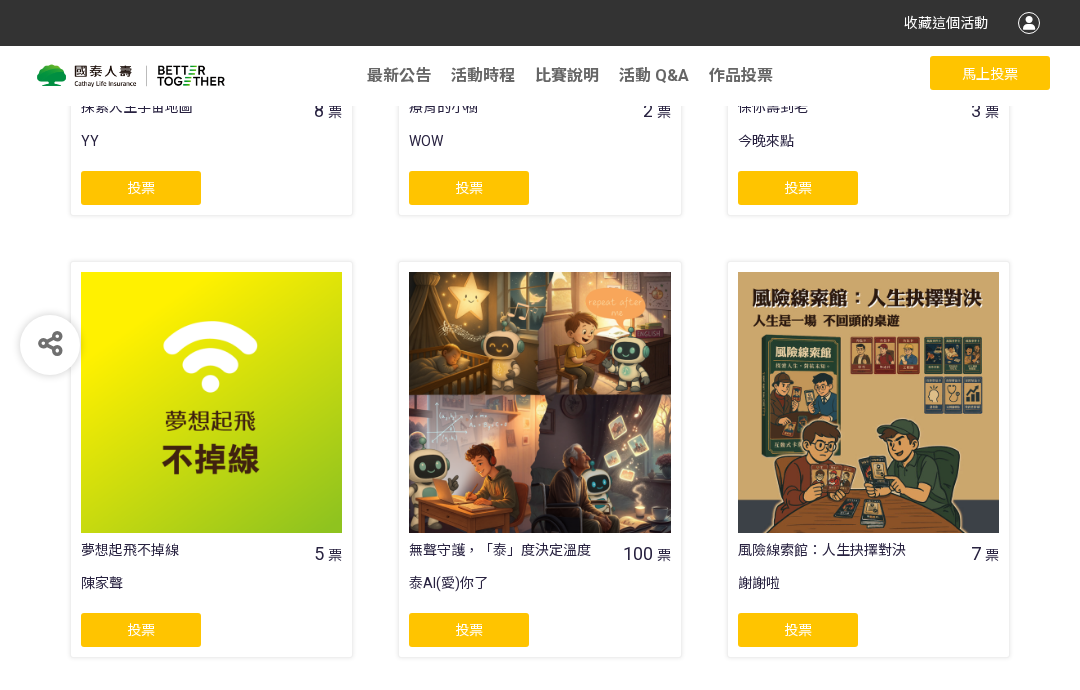 click on "投票" 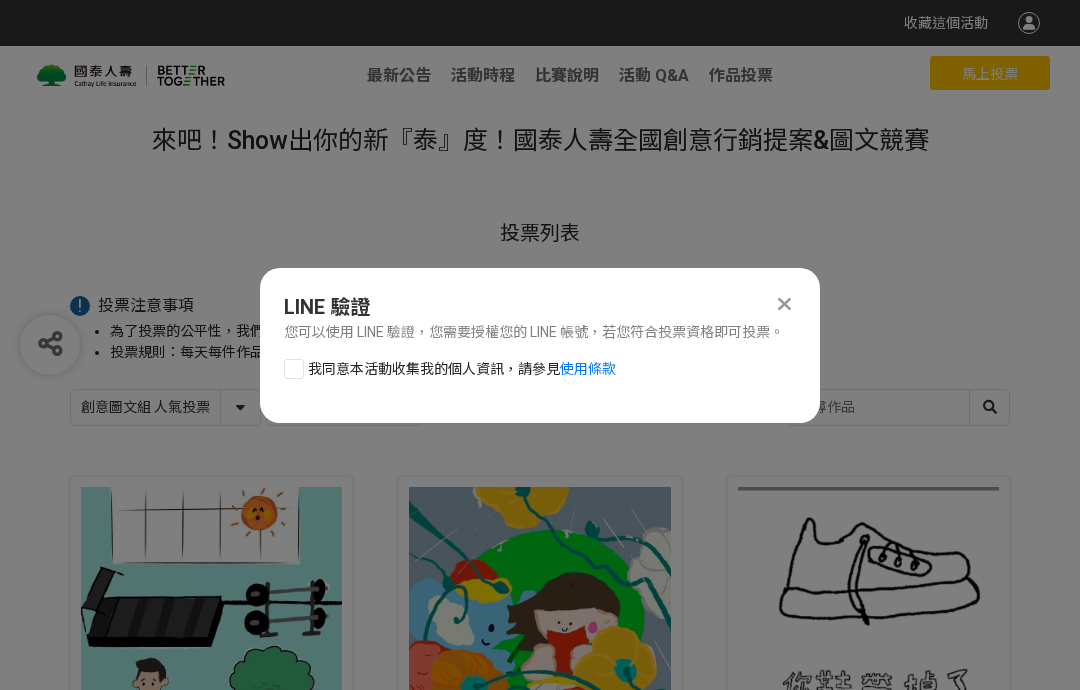 scroll, scrollTop: 0, scrollLeft: 0, axis: both 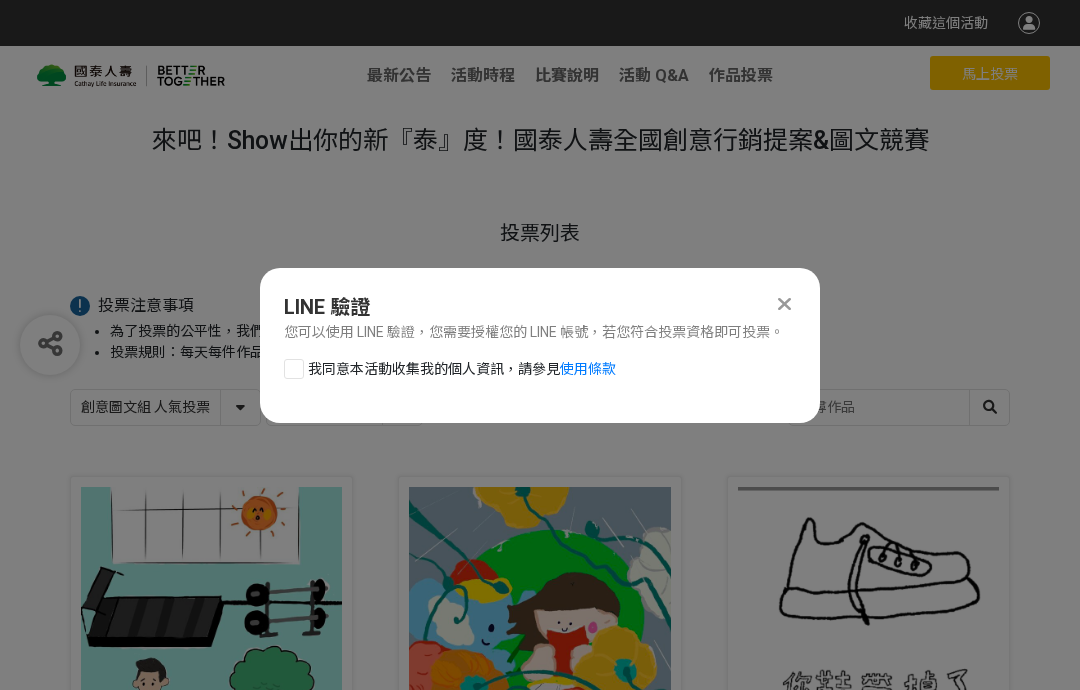 click at bounding box center (294, 369) 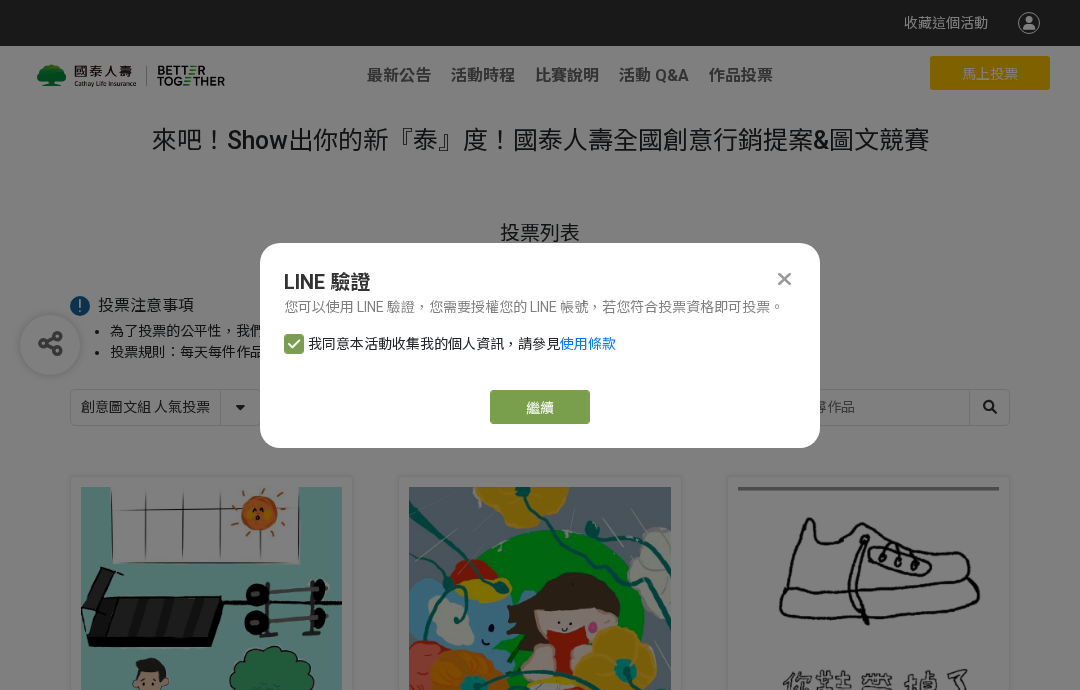 click on "繼續" at bounding box center [540, 407] 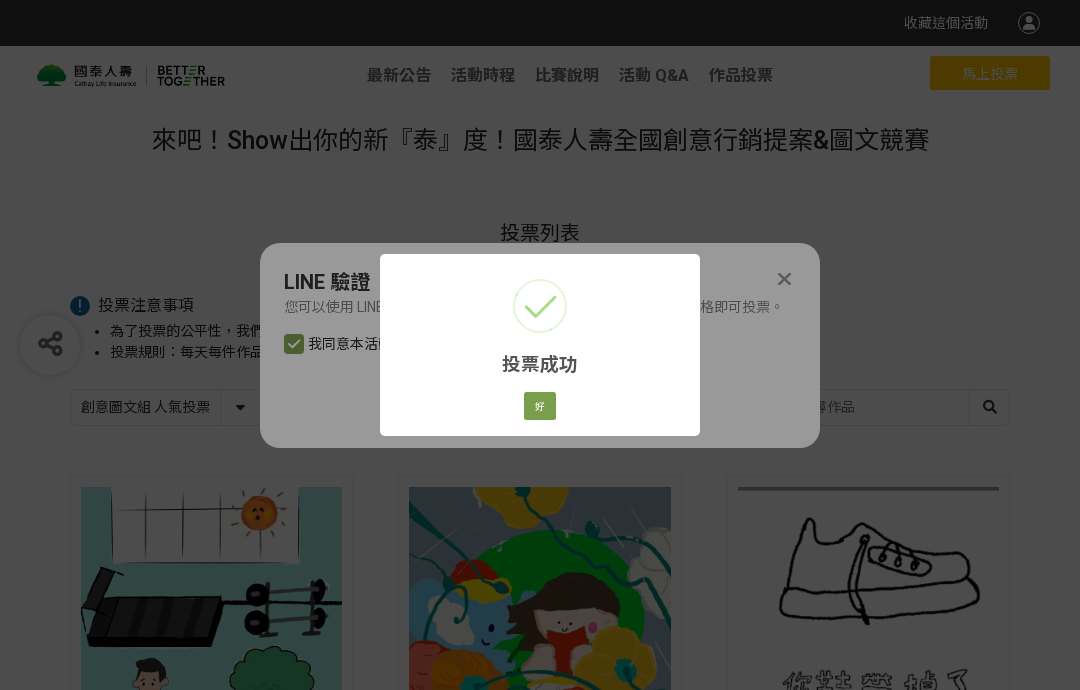click on "好" at bounding box center (540, 406) 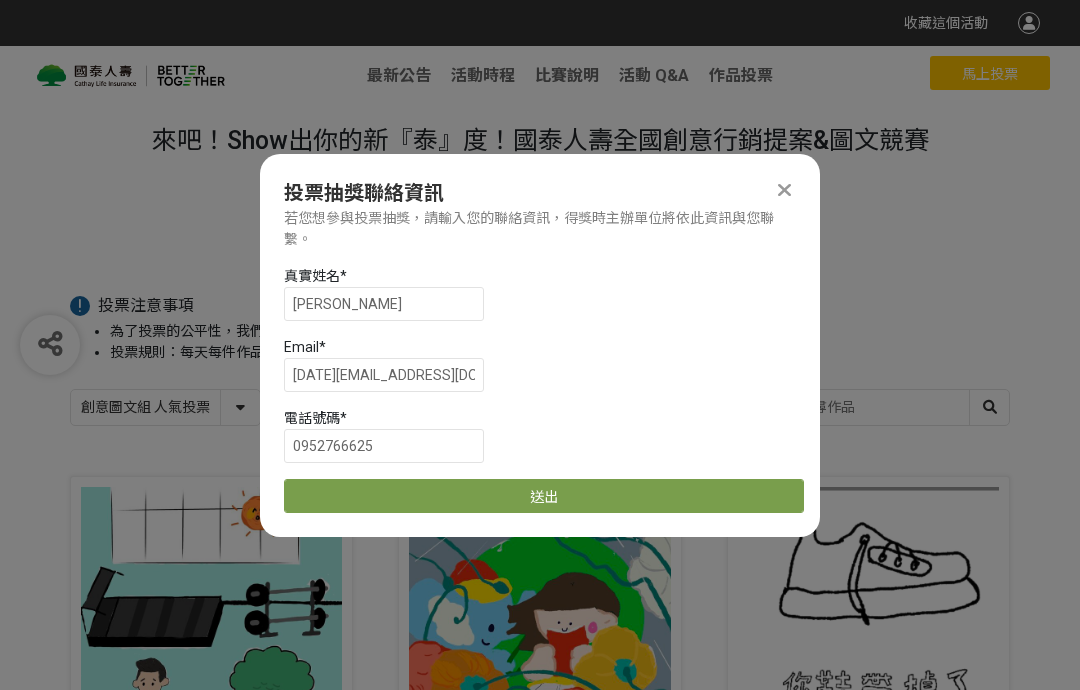 click on "送出" at bounding box center (544, 496) 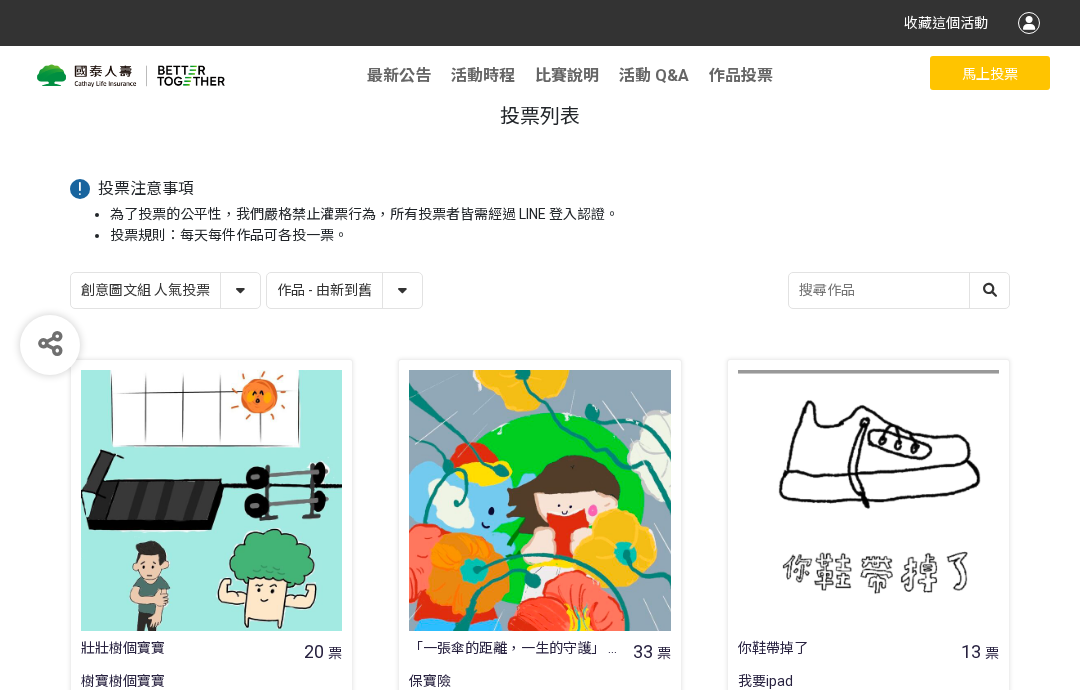 scroll, scrollTop: 112, scrollLeft: 0, axis: vertical 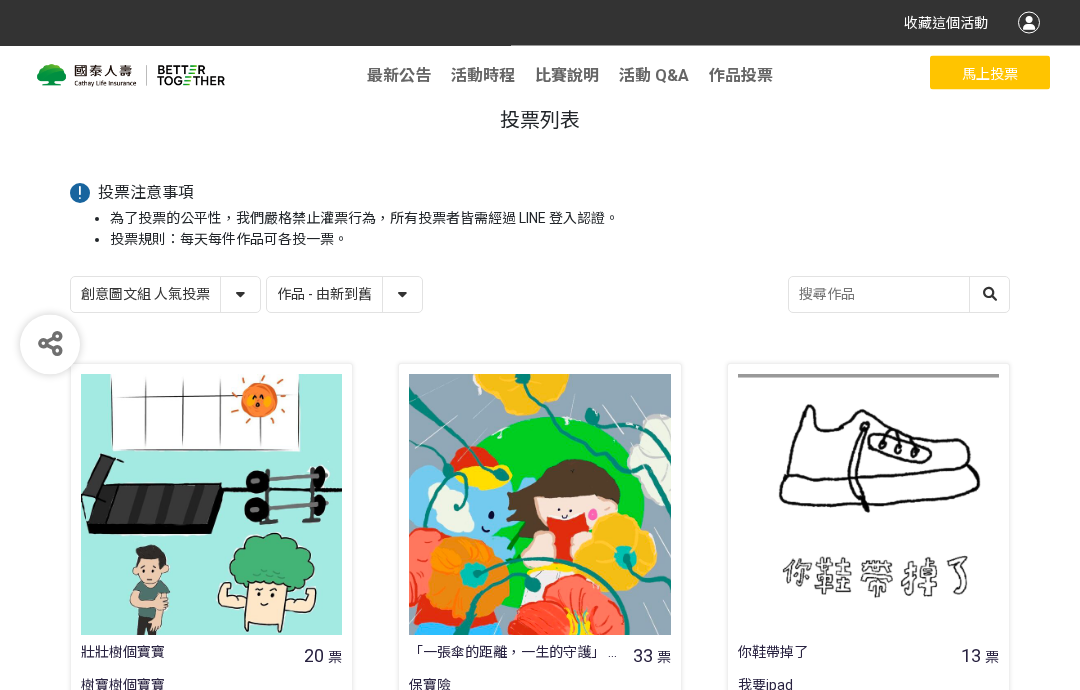 click on "創意圖文組 人氣投票 行銷提案組 人氣投票" at bounding box center [165, 295] 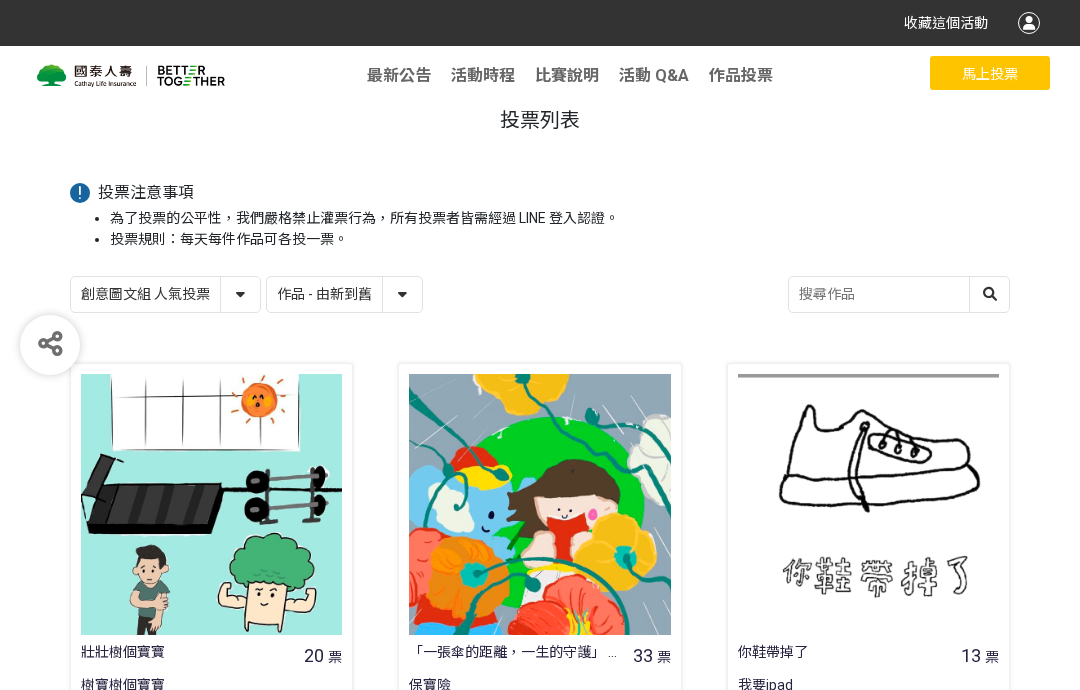 select on "13115" 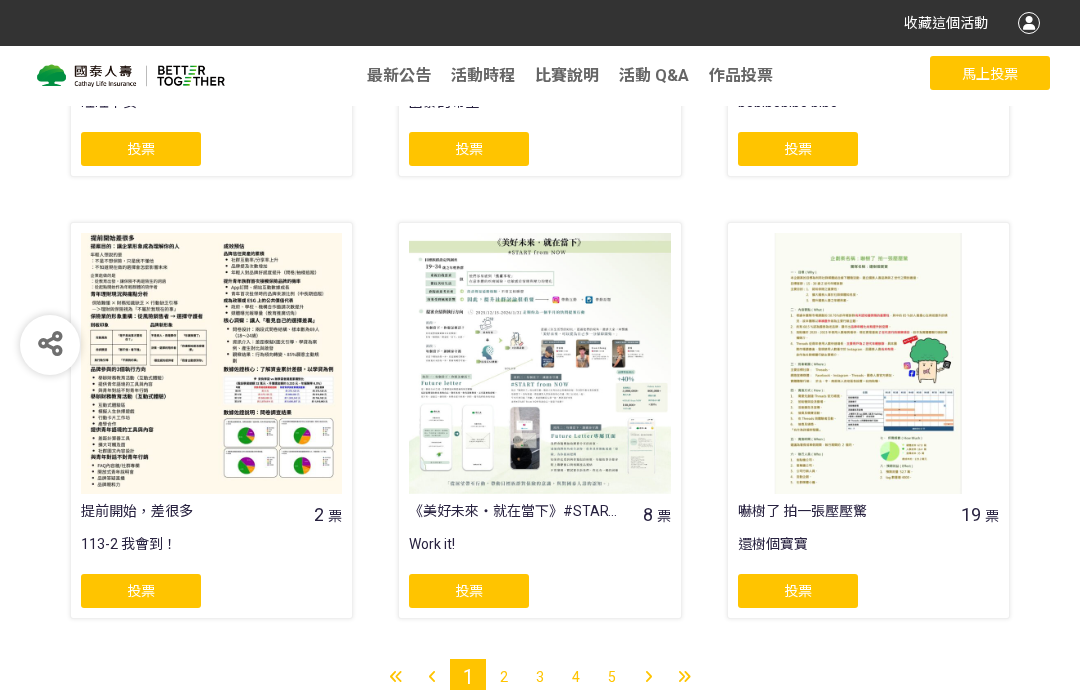 scroll, scrollTop: 1573, scrollLeft: 0, axis: vertical 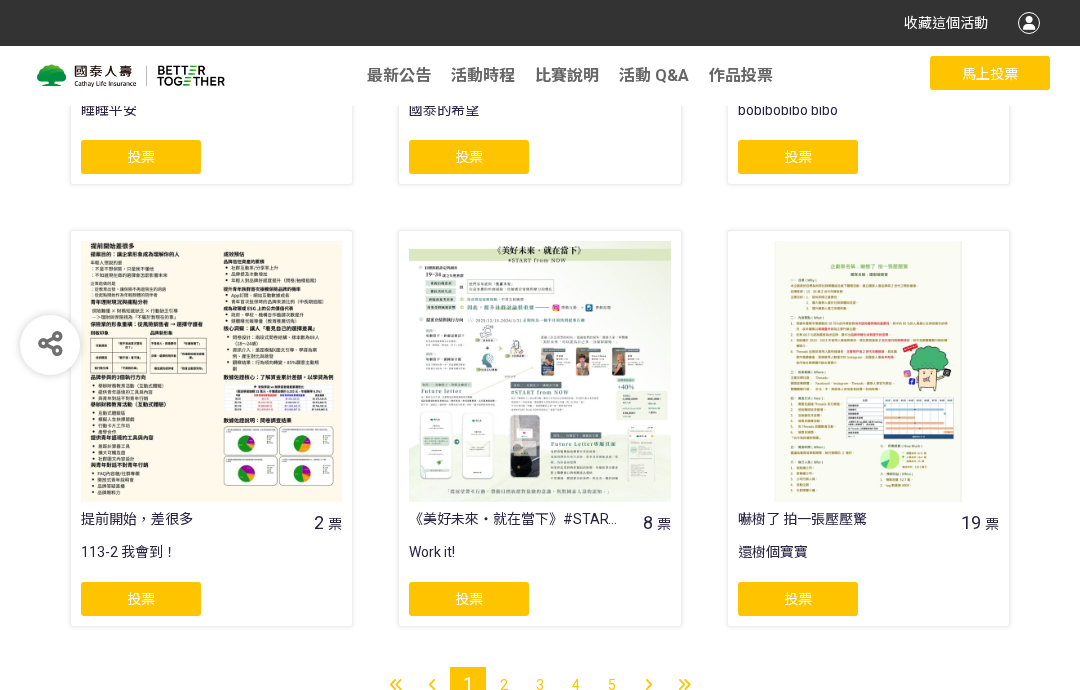 click on "2" at bounding box center [504, 685] 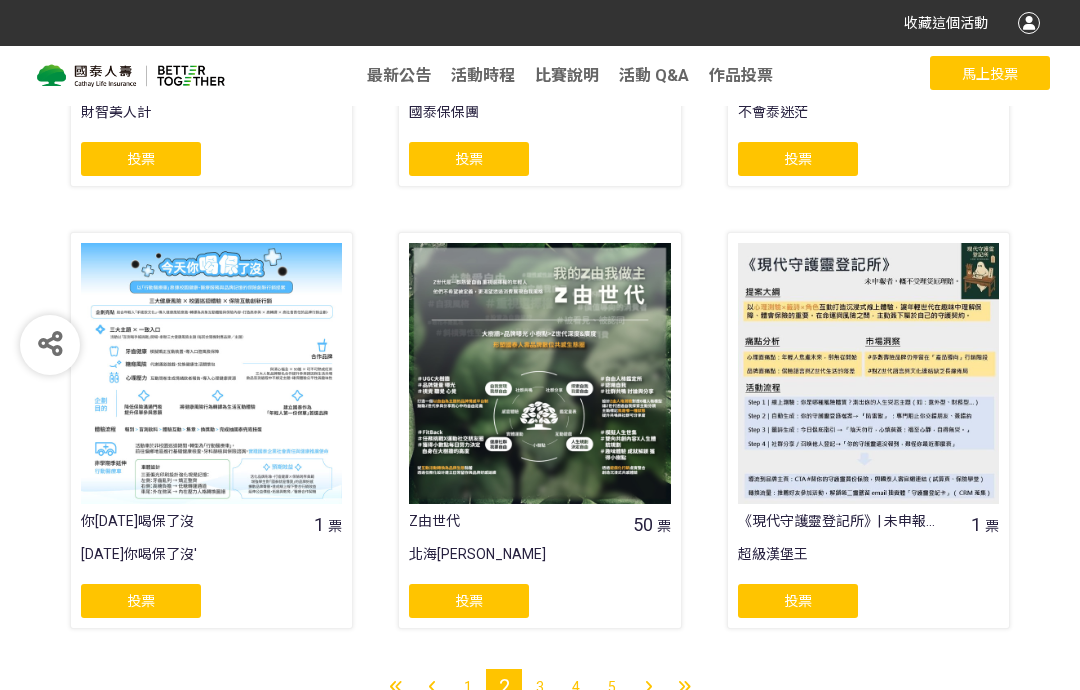 scroll, scrollTop: 1573, scrollLeft: 0, axis: vertical 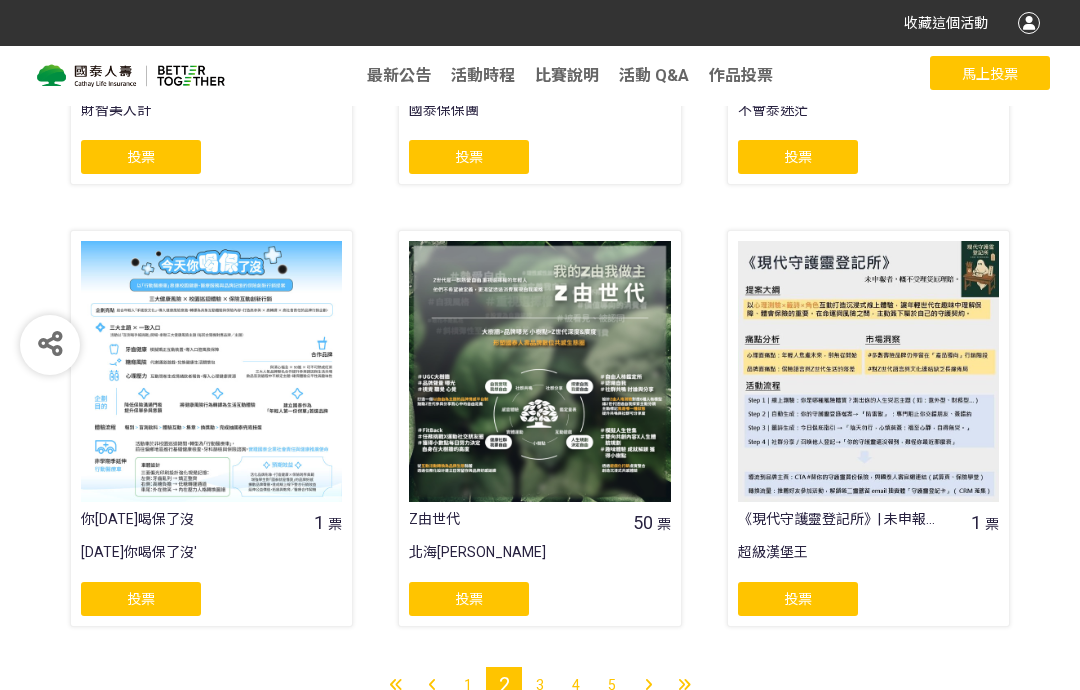 click at bounding box center (648, 685) 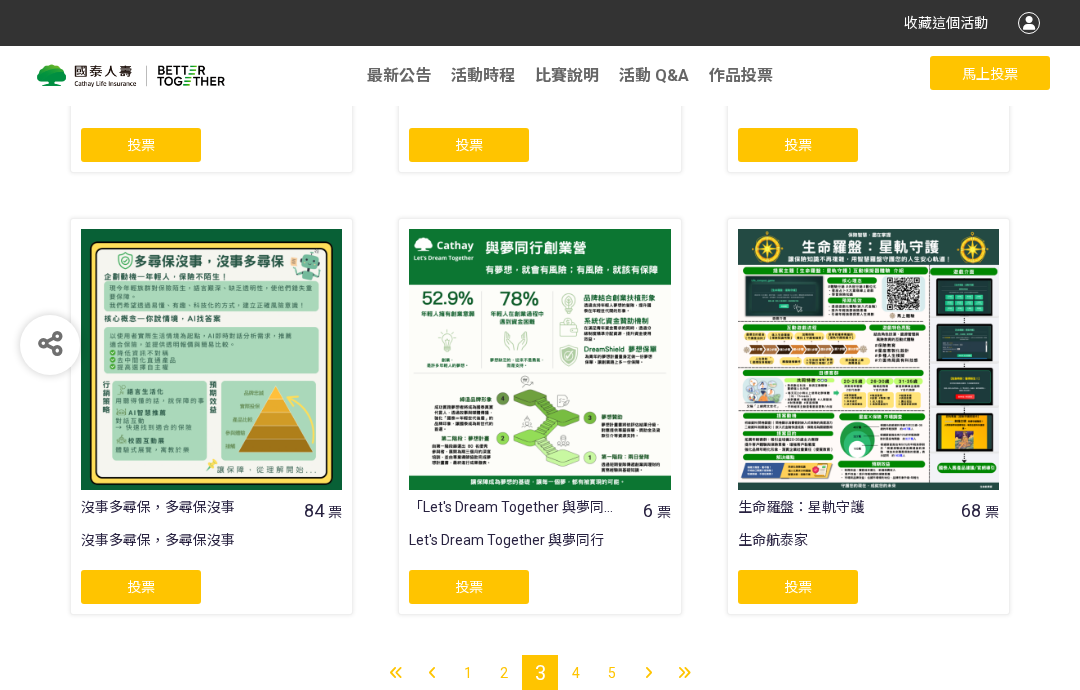 scroll, scrollTop: 1573, scrollLeft: 0, axis: vertical 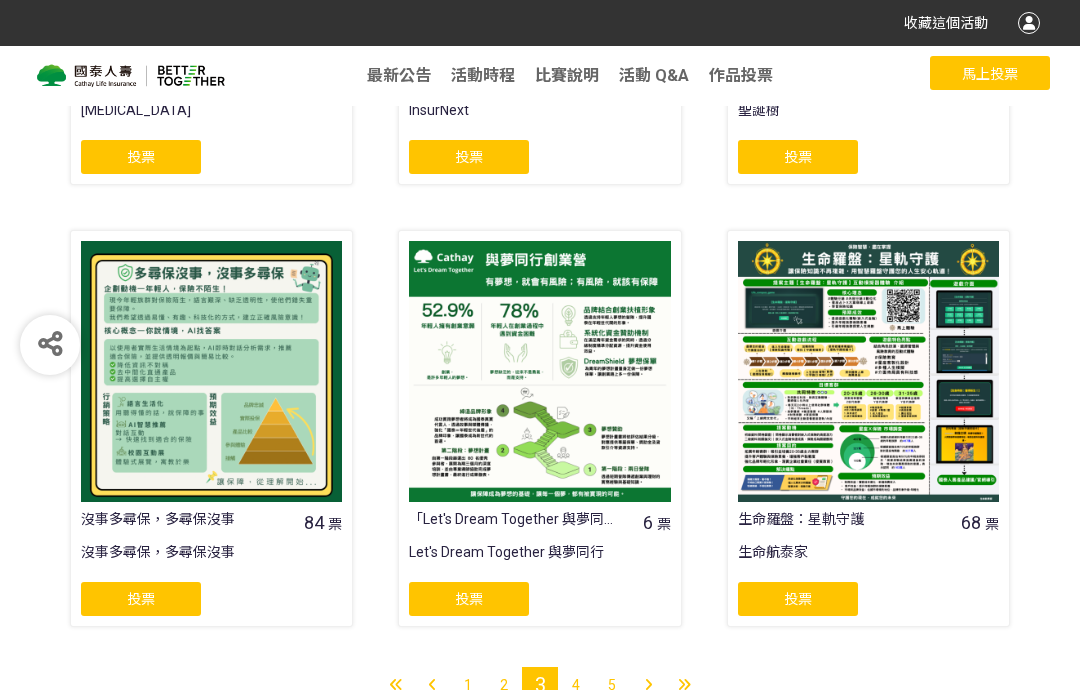 click at bounding box center (684, 685) 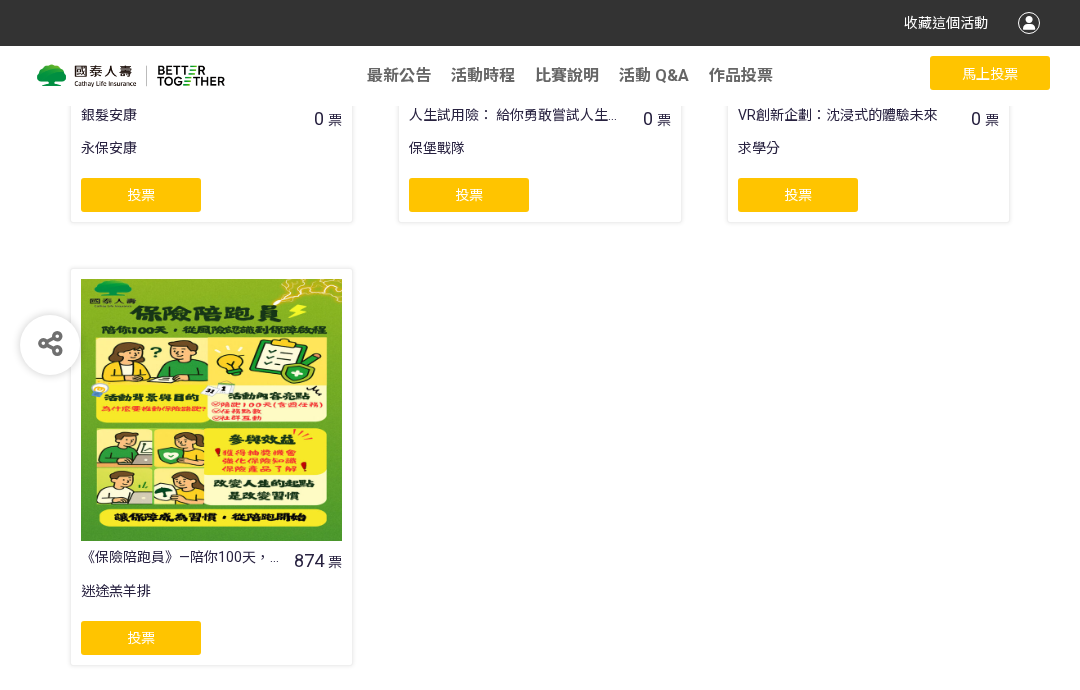 scroll, scrollTop: 689, scrollLeft: 0, axis: vertical 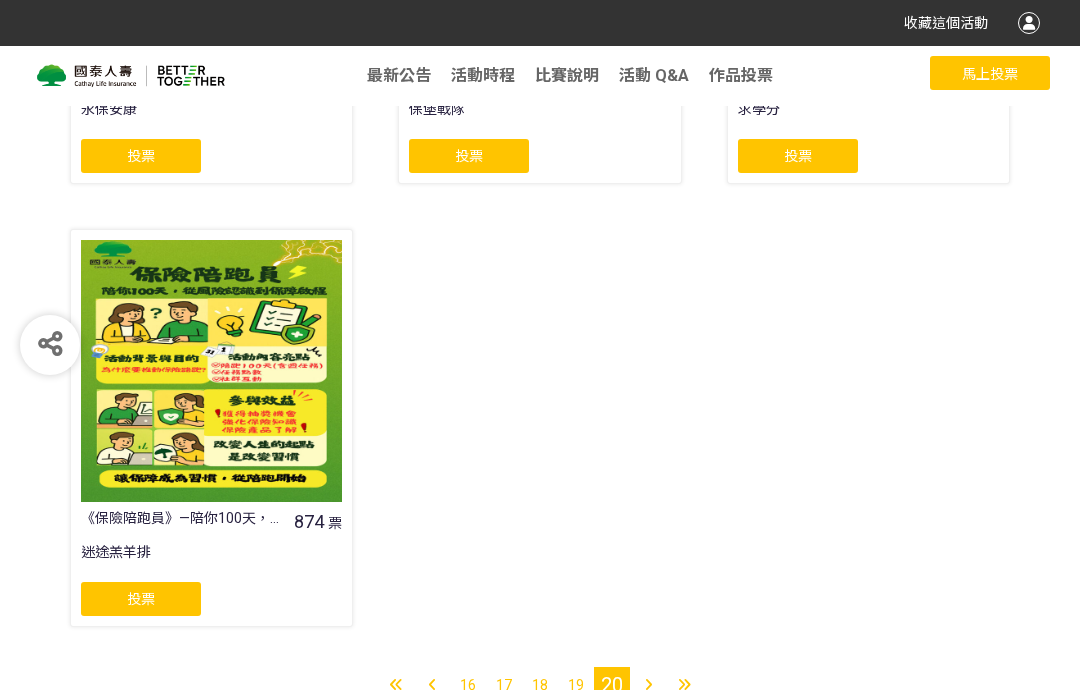 click on "19" at bounding box center (576, 685) 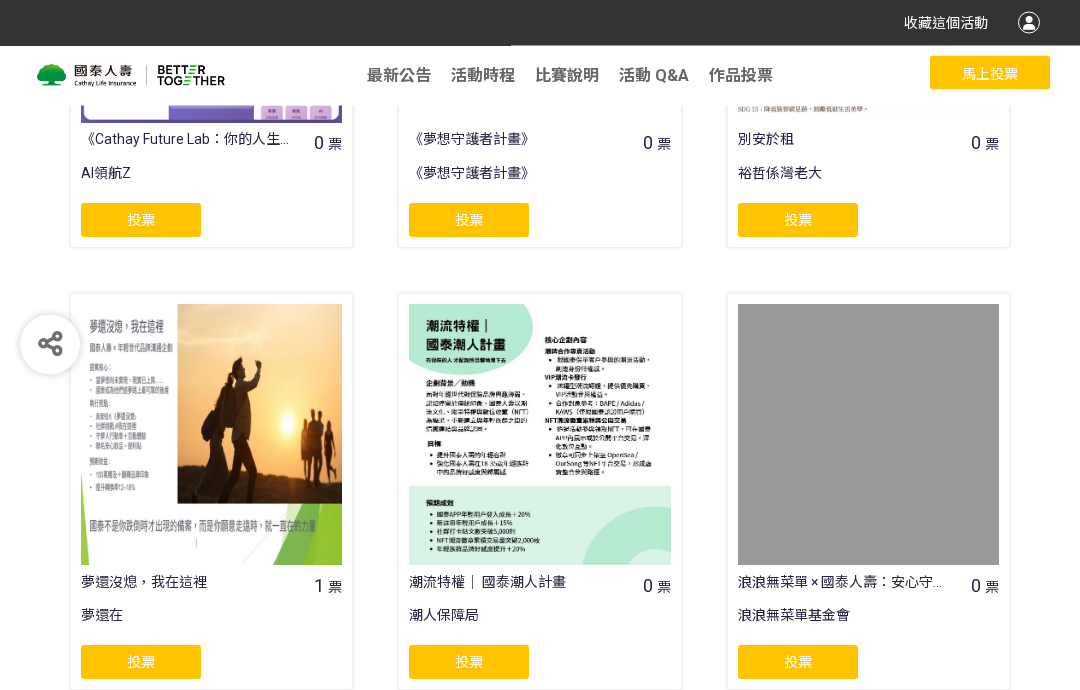scroll, scrollTop: 1573, scrollLeft: 0, axis: vertical 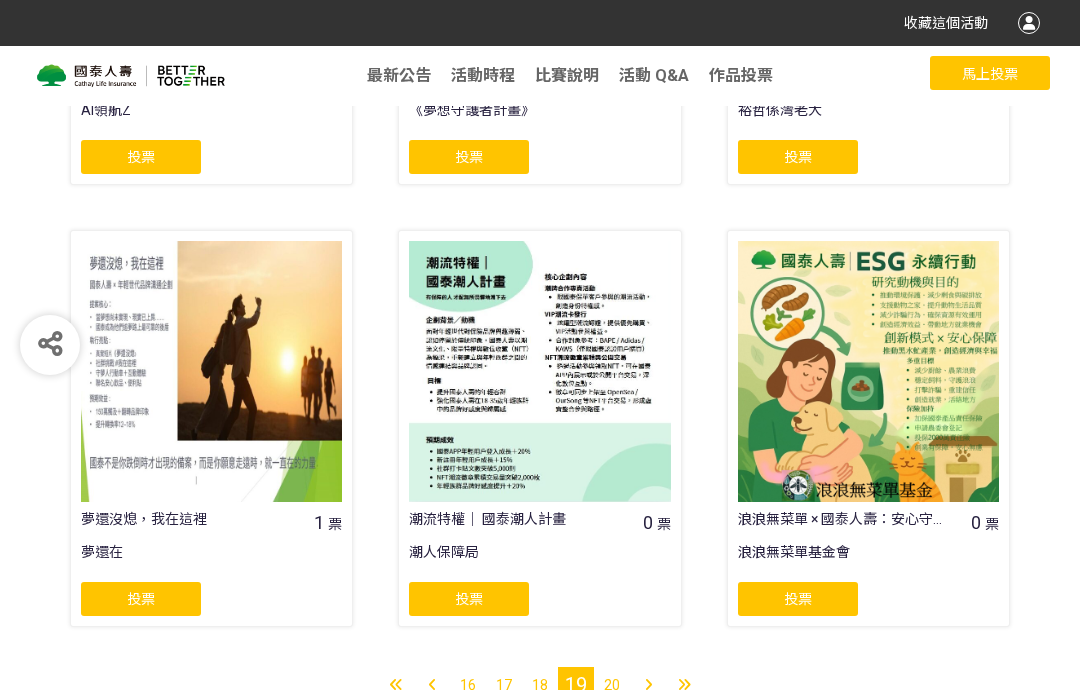 click at bounding box center (432, 685) 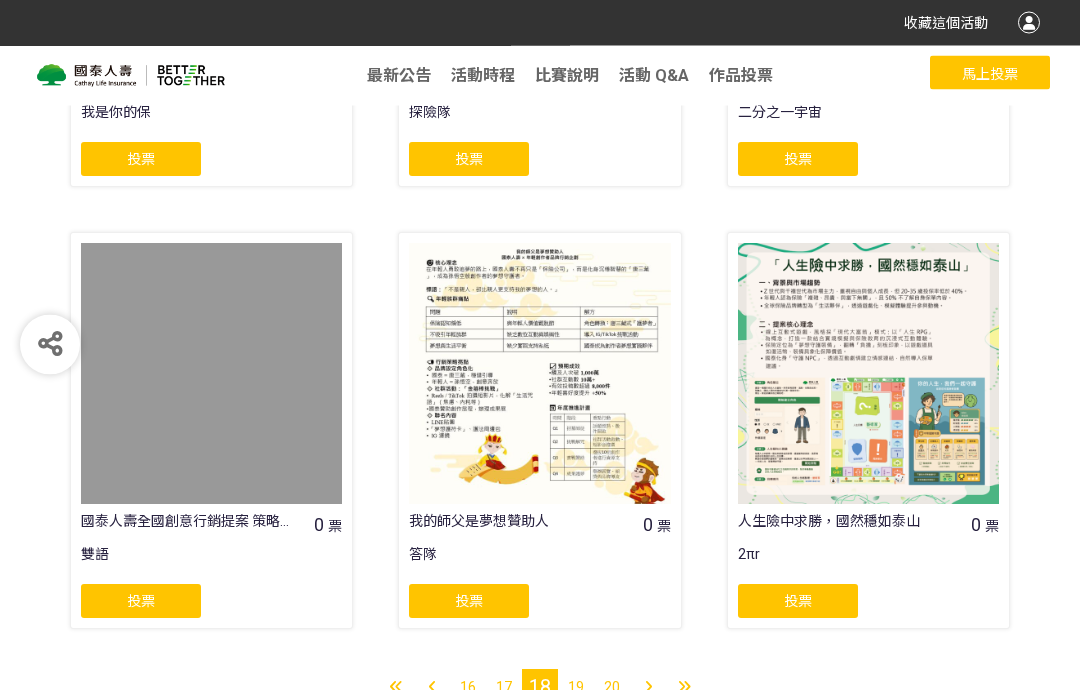 scroll, scrollTop: 1573, scrollLeft: 0, axis: vertical 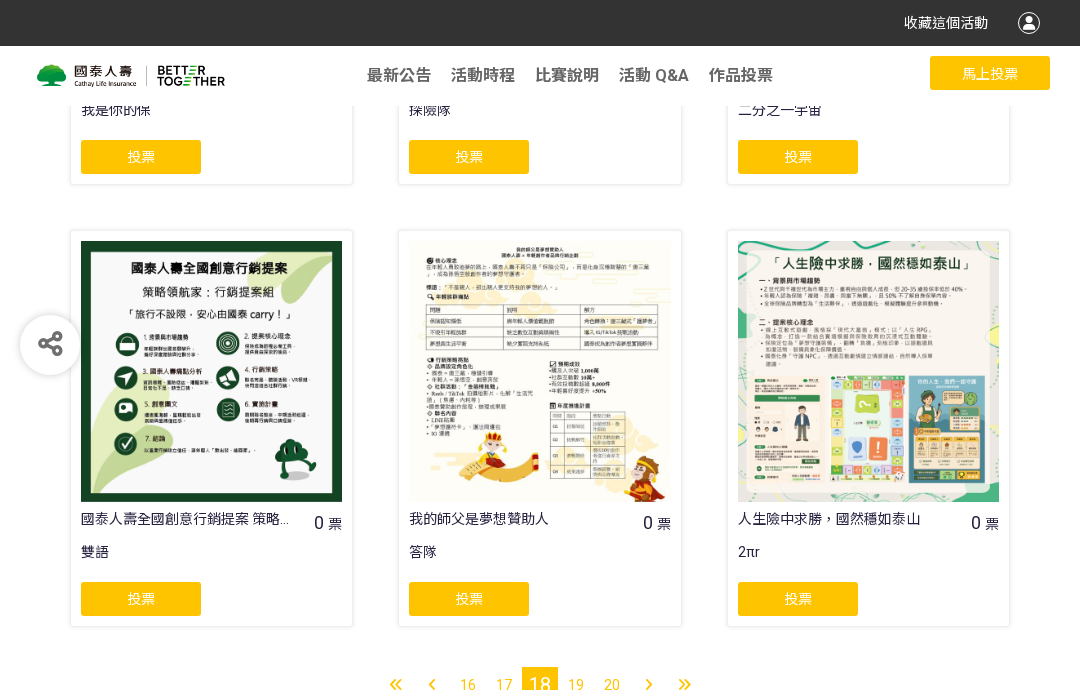 click at bounding box center [396, 685] 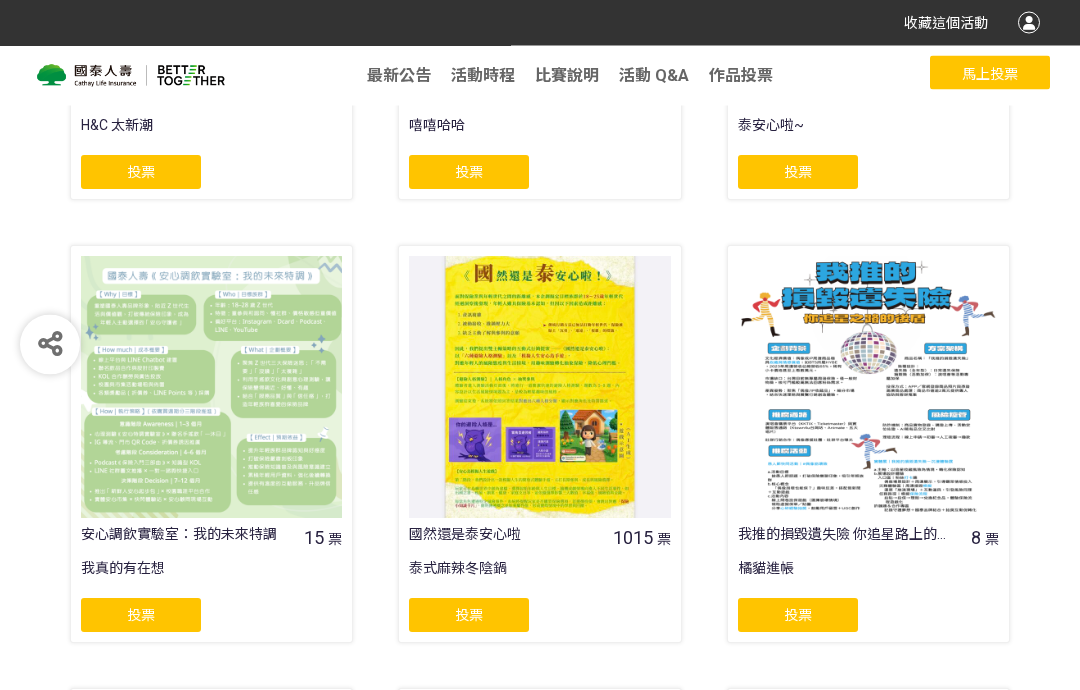 scroll, scrollTop: 682, scrollLeft: 0, axis: vertical 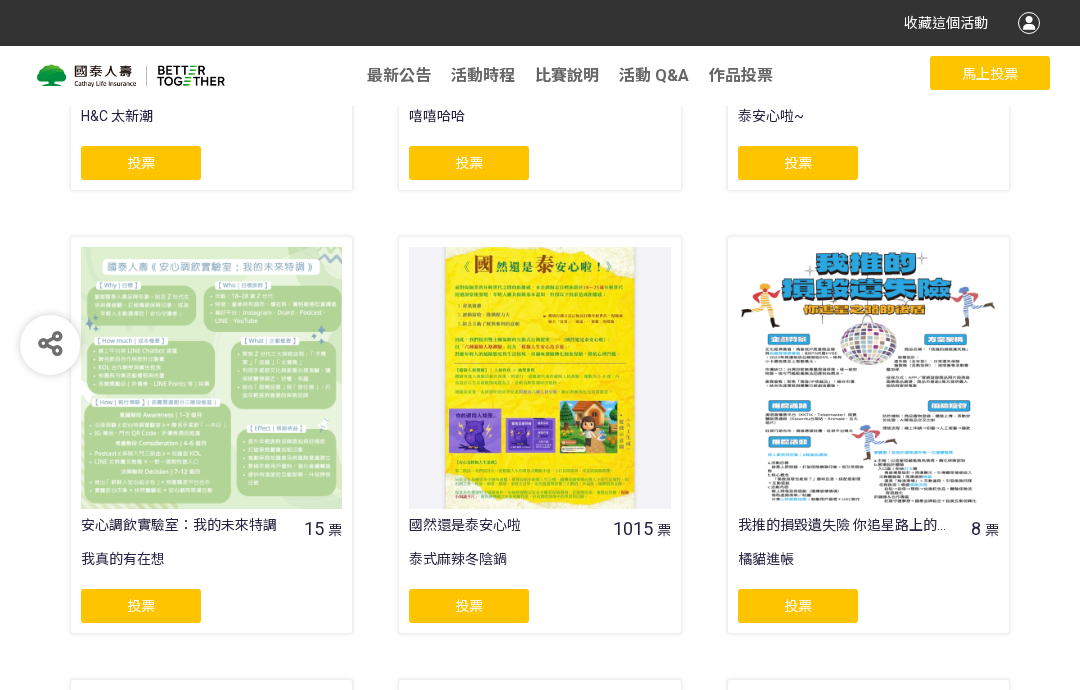 click on "投票" 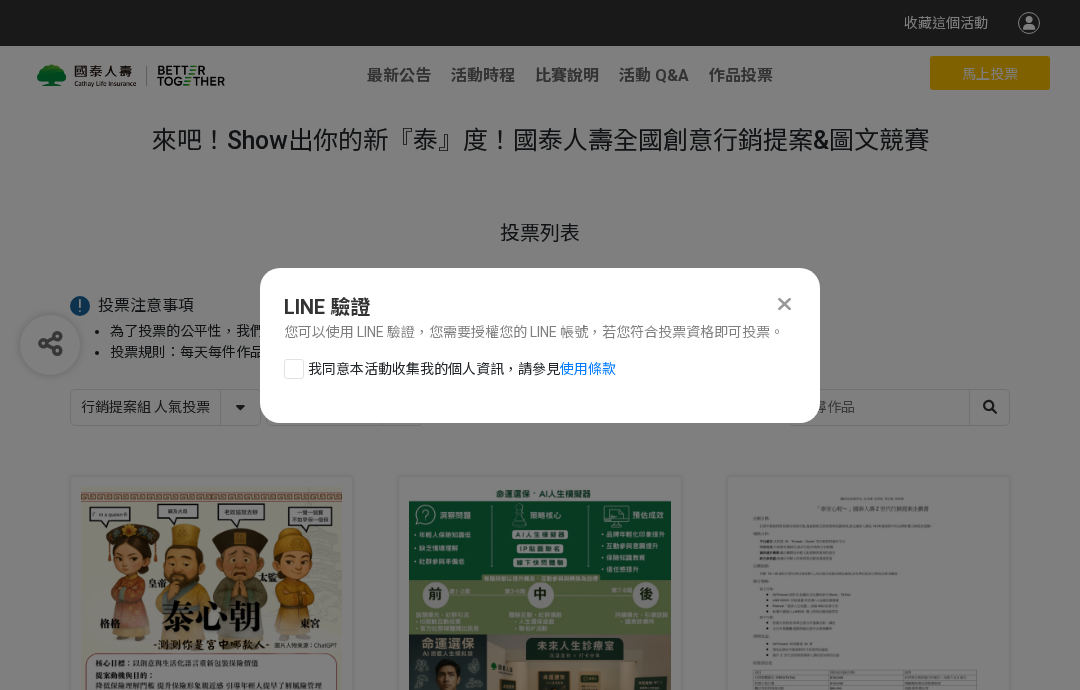 scroll, scrollTop: 0, scrollLeft: 0, axis: both 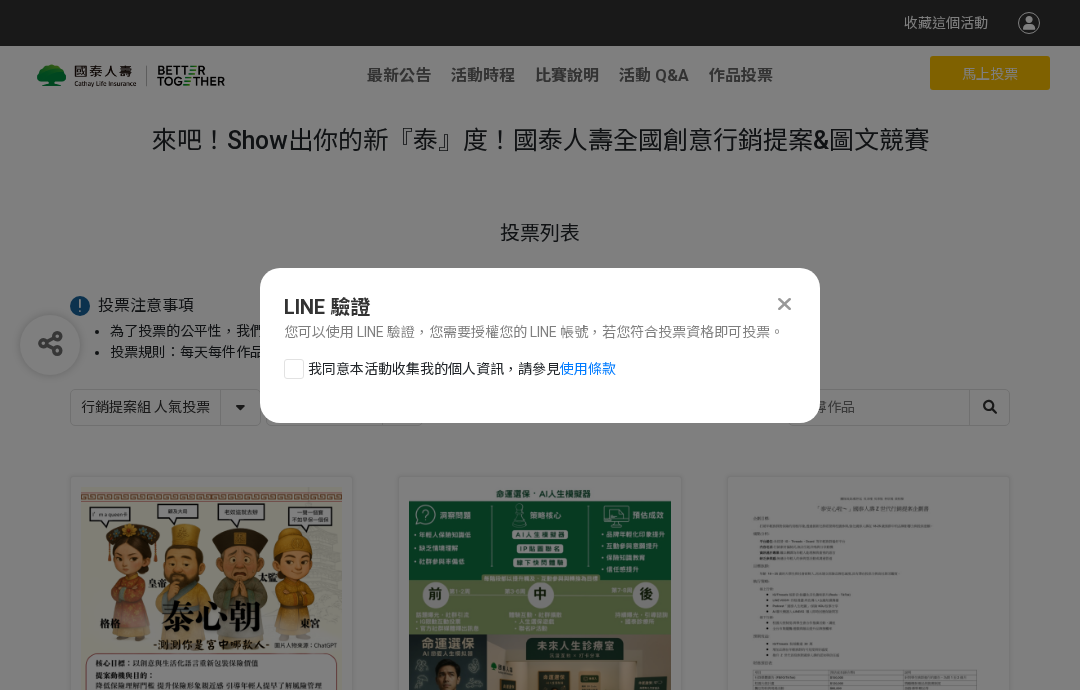 click at bounding box center (294, 369) 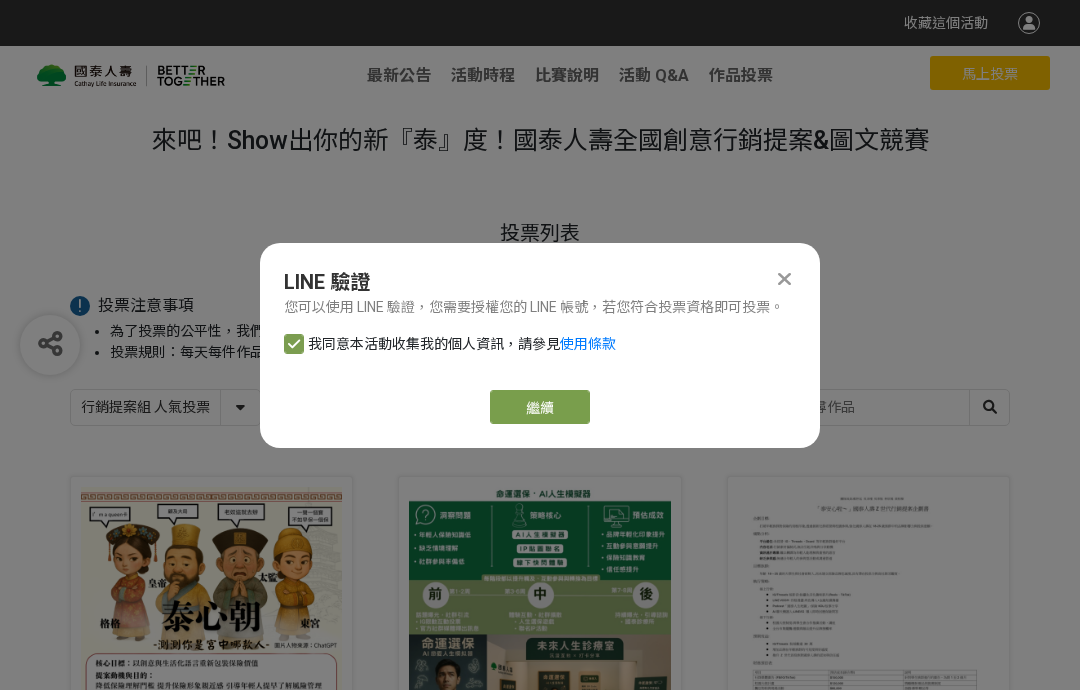 click on "繼續" at bounding box center (540, 407) 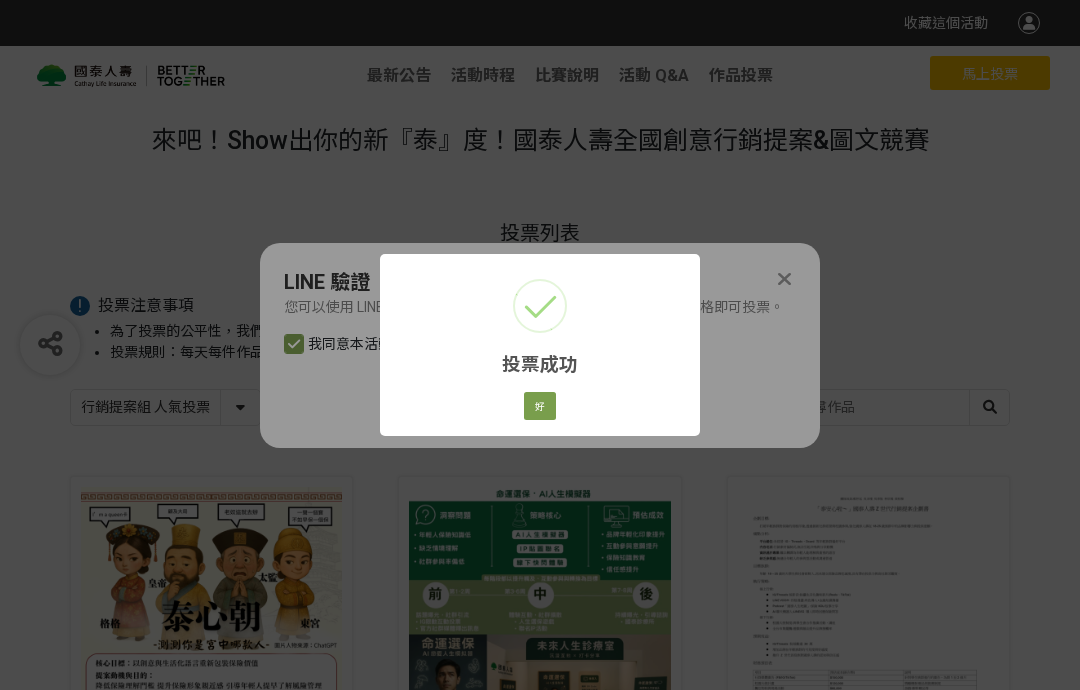 click on "好" at bounding box center [540, 406] 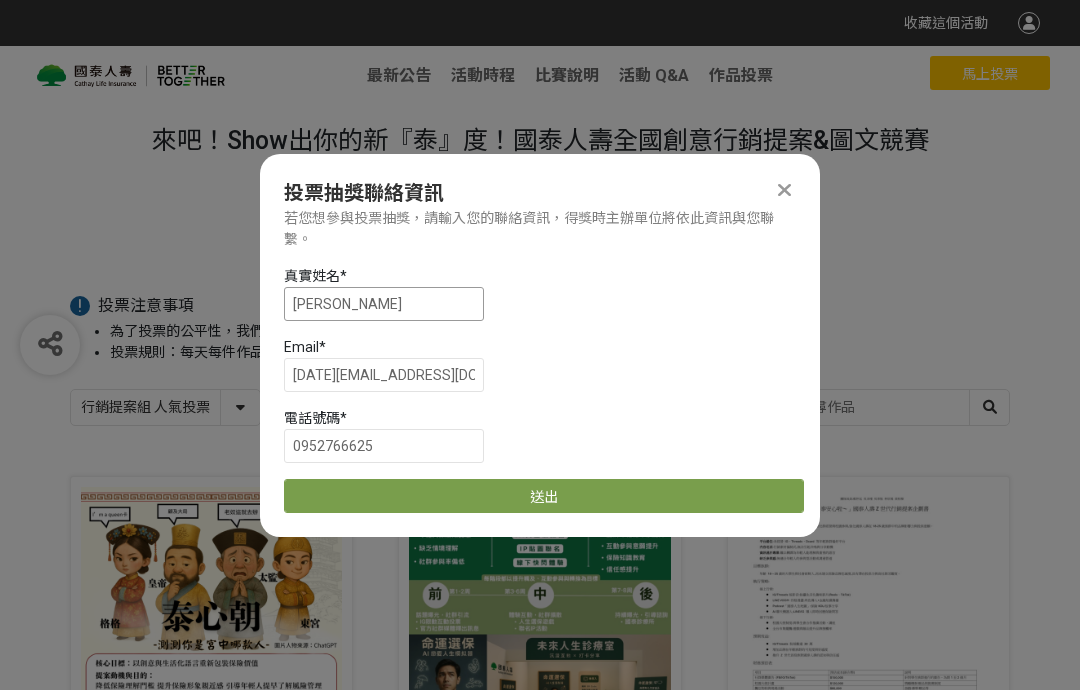 click on "[PERSON_NAME]" at bounding box center (384, 304) 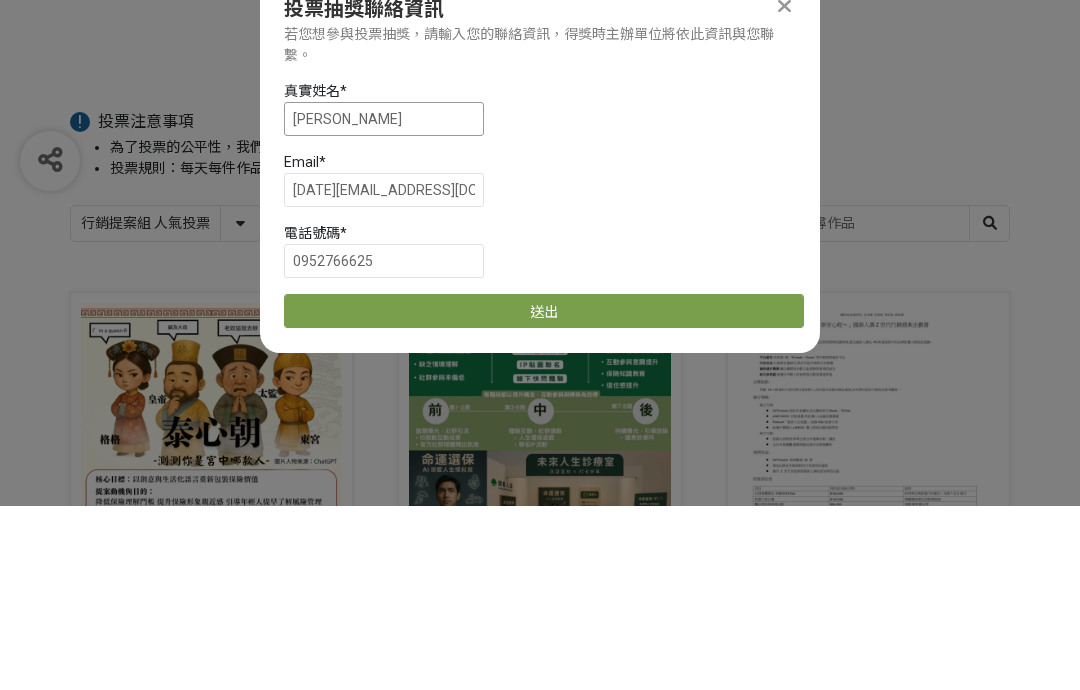scroll, scrollTop: 1, scrollLeft: 0, axis: vertical 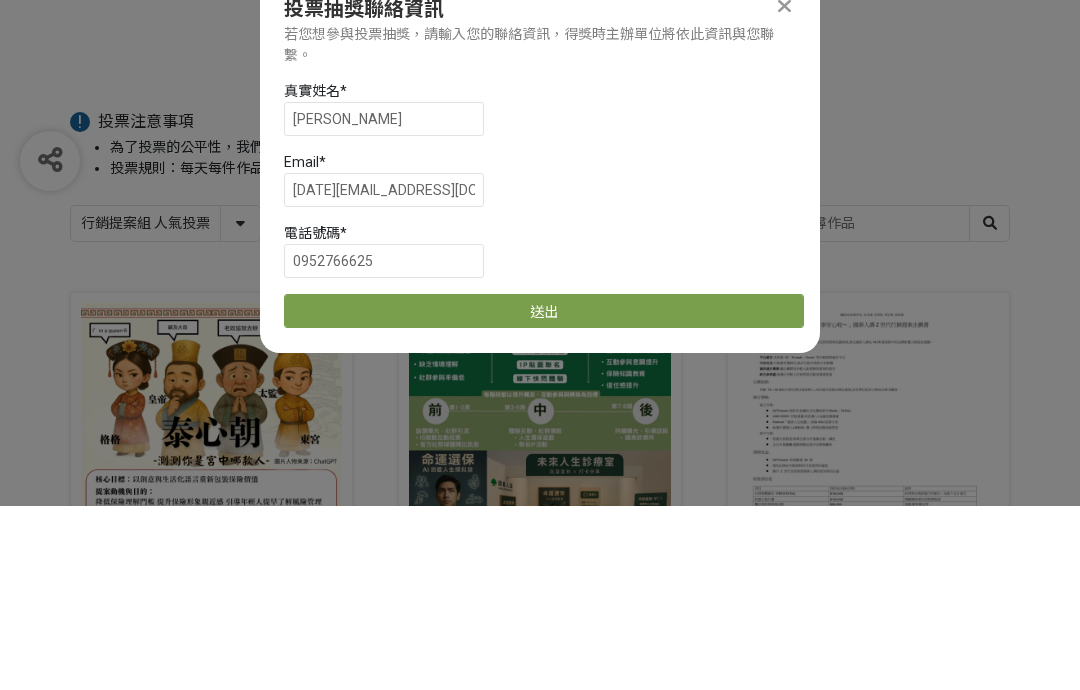 click on "投票規則：每天每件作品可各投一票。" 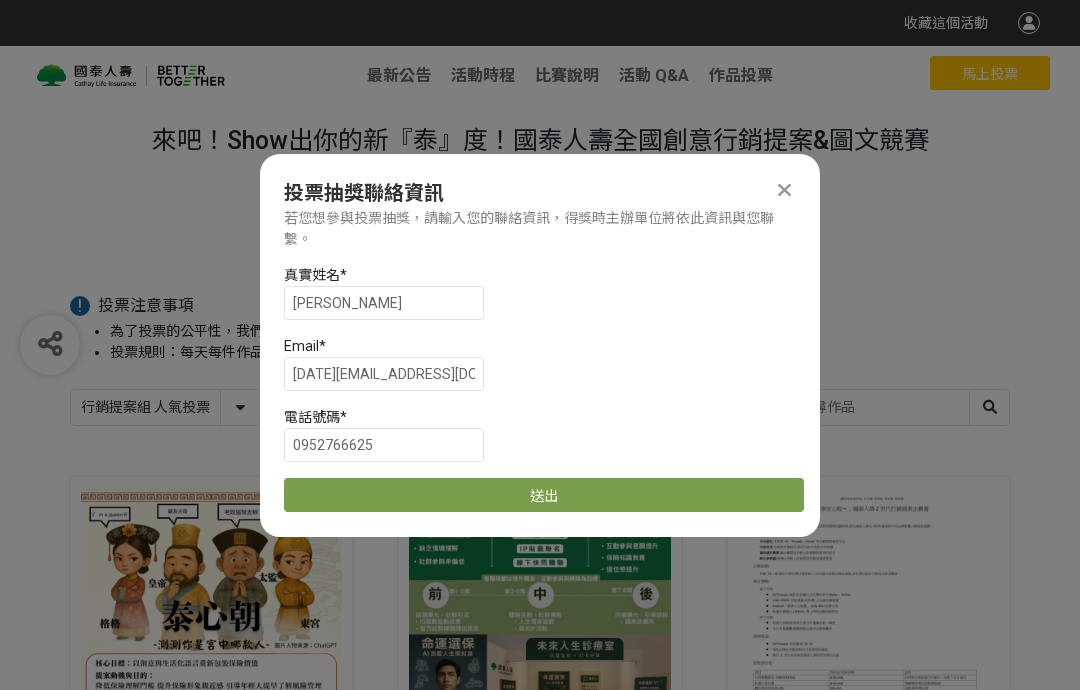 click on "送出" at bounding box center [544, 495] 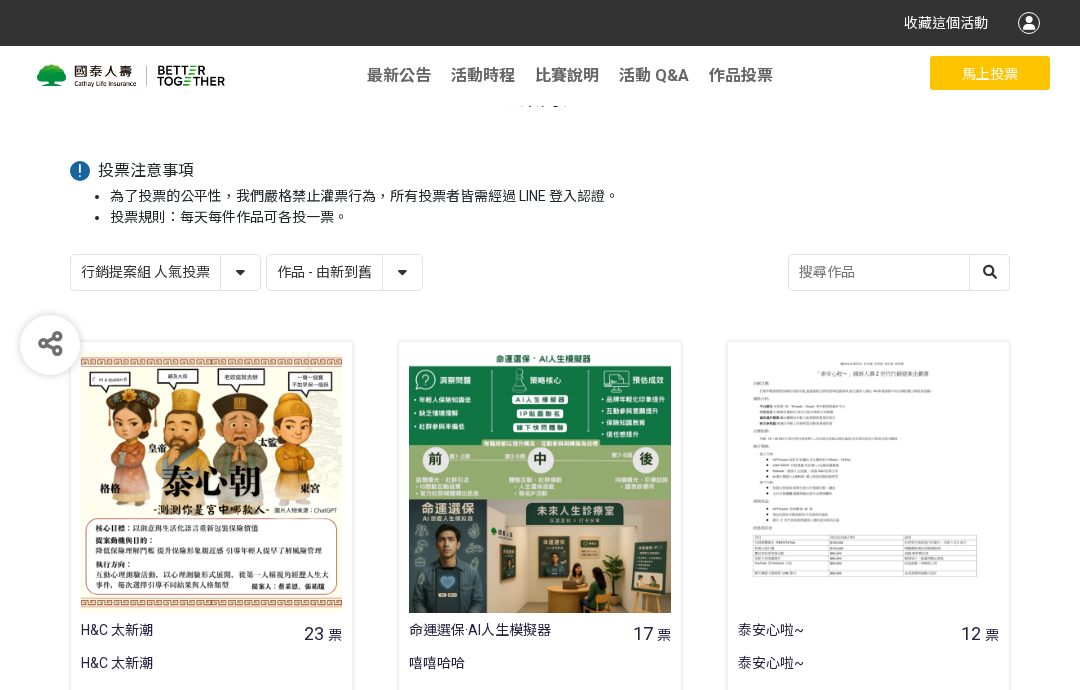 scroll, scrollTop: 0, scrollLeft: 0, axis: both 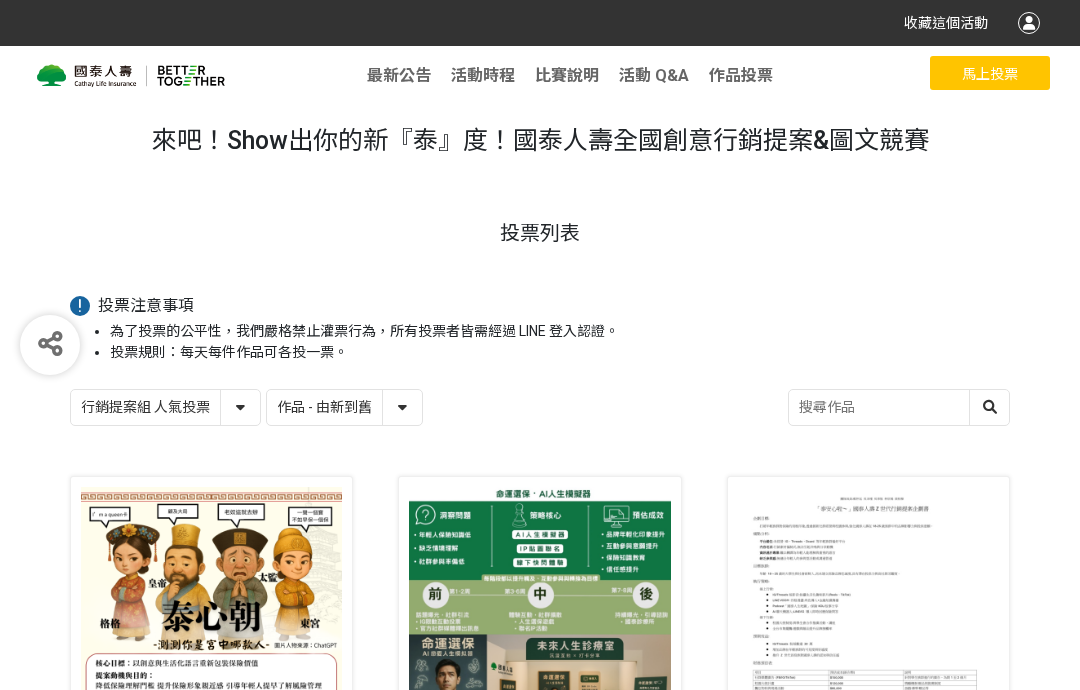 click on "活動時程" at bounding box center (483, 75) 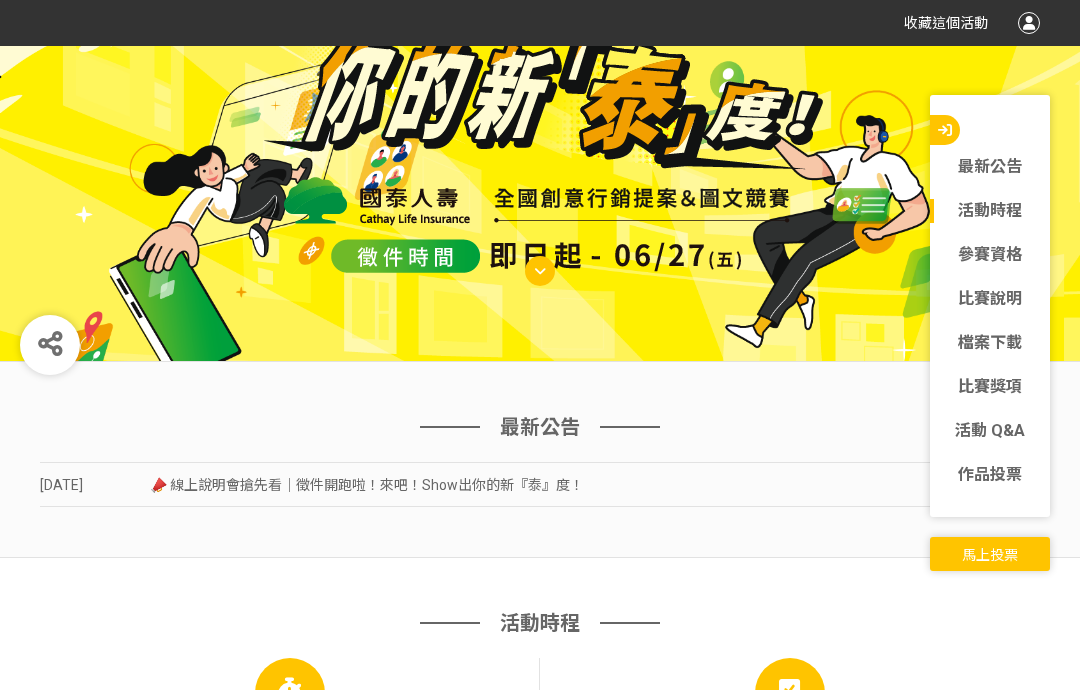 scroll, scrollTop: 786, scrollLeft: 0, axis: vertical 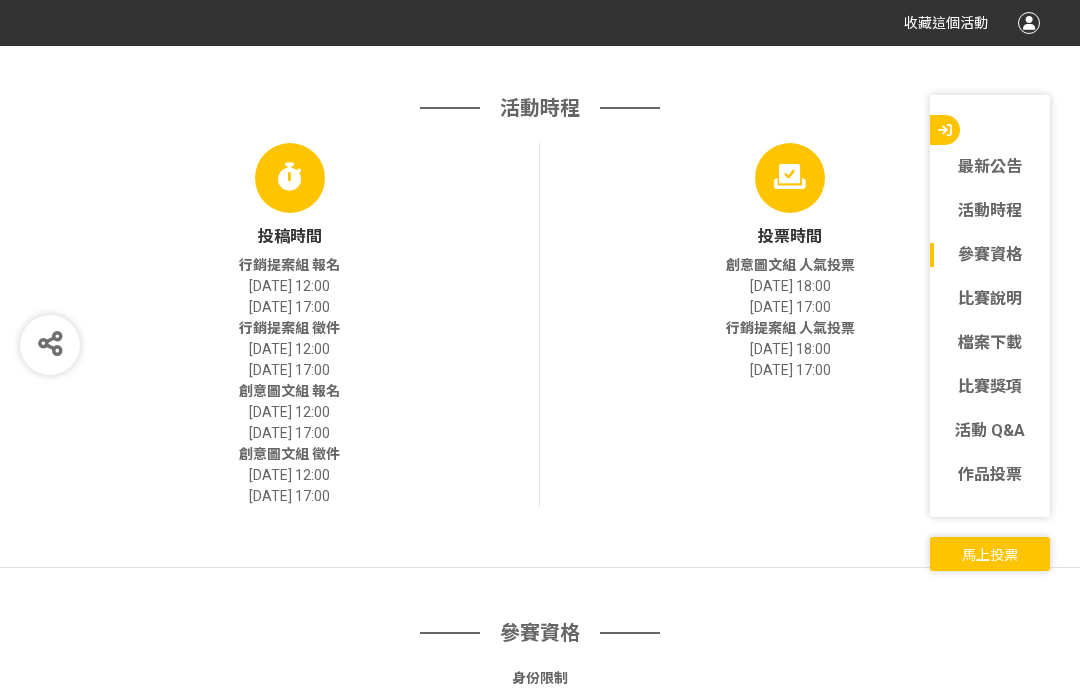 click on "投票時間 創意圖文組 人氣投票 [DATE] 18:00 [DATE] 17:00 行銷提案組 人氣投票 [DATE] 18:00 [DATE] 17:00" at bounding box center [790, 325] 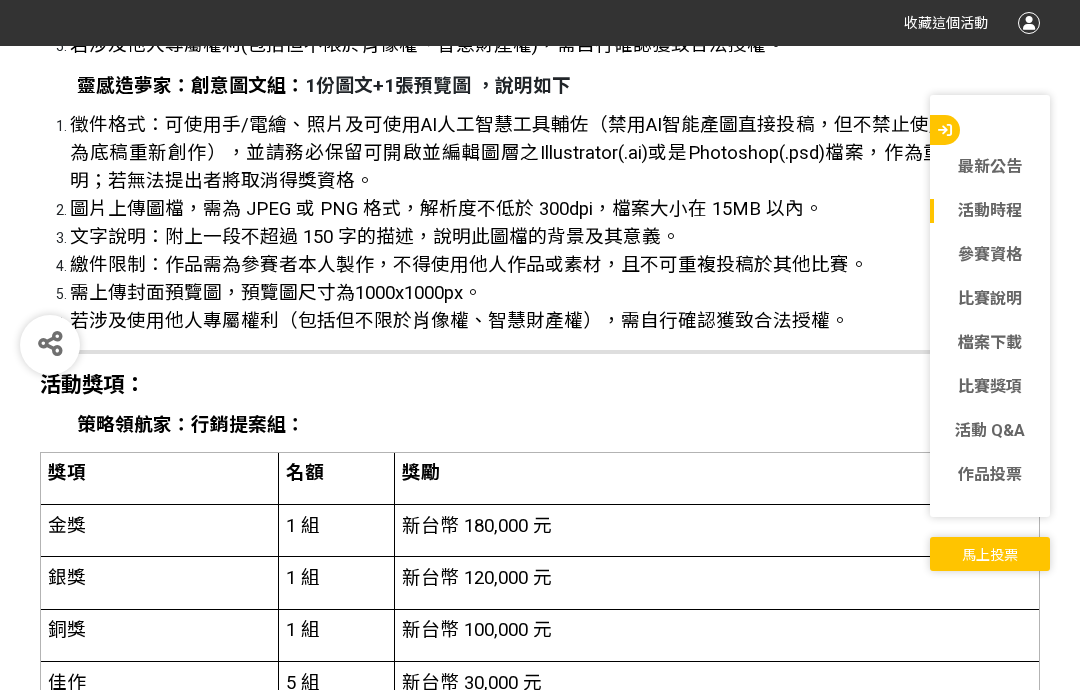 scroll, scrollTop: 5246, scrollLeft: 0, axis: vertical 